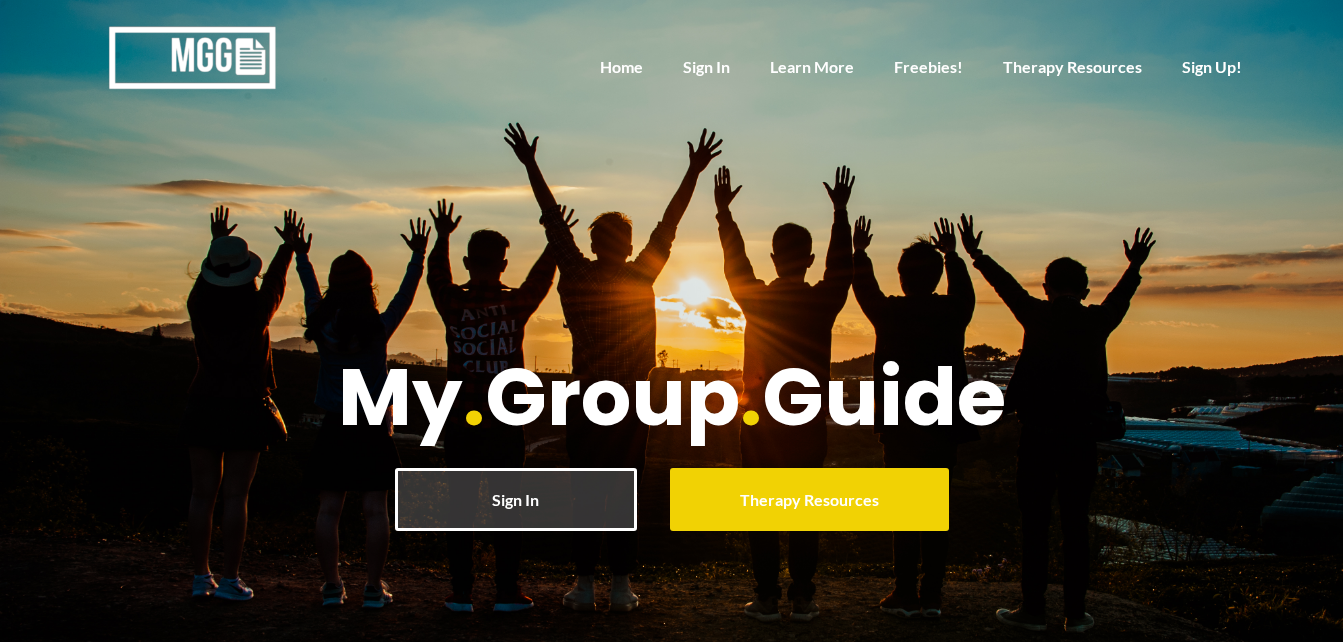 scroll, scrollTop: 0, scrollLeft: 0, axis: both 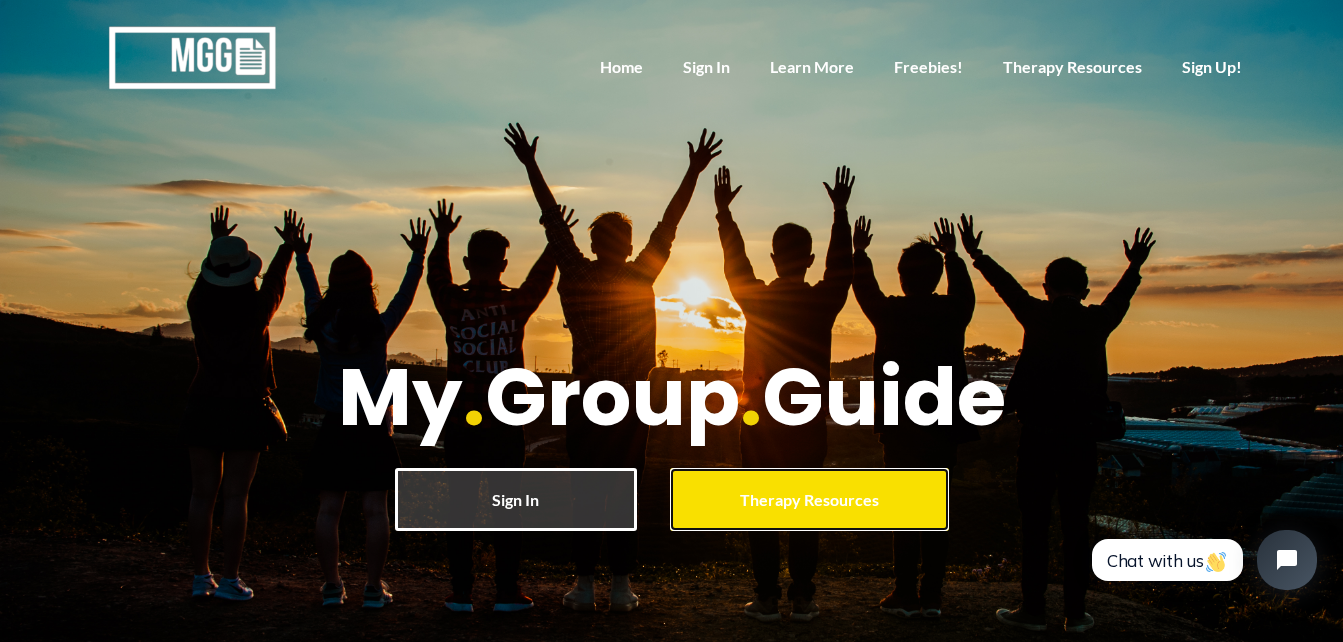 click on "Therapy Resources" at bounding box center (809, 499) 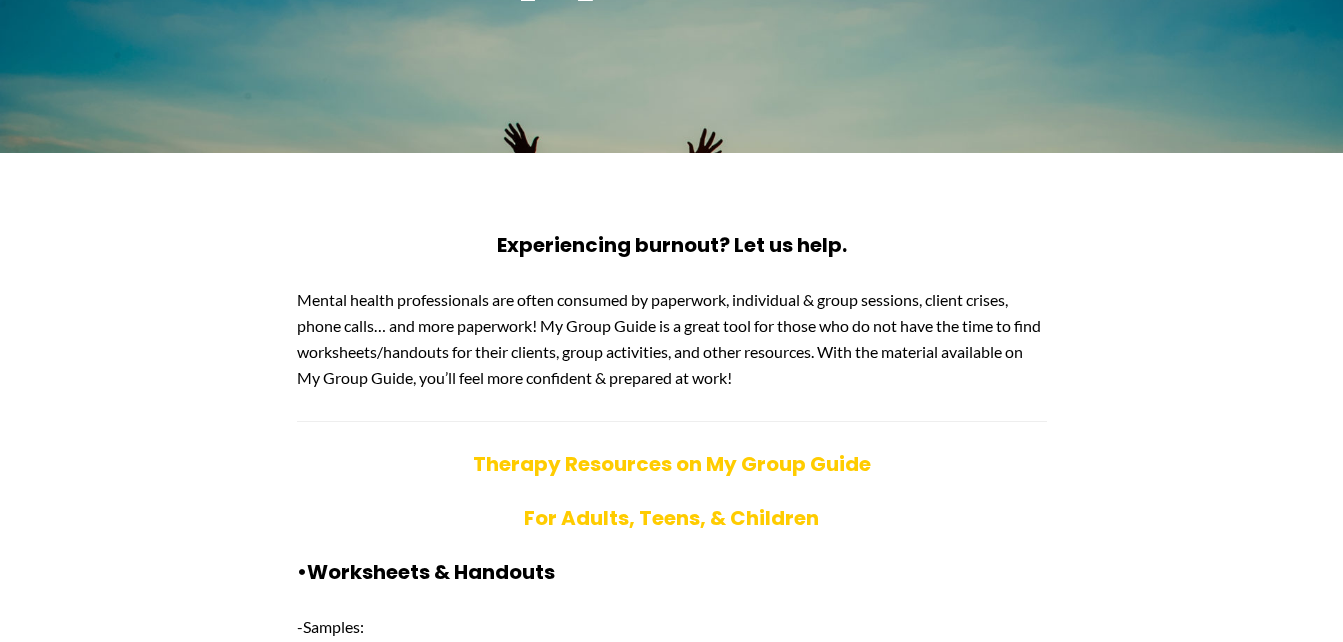 scroll, scrollTop: 500, scrollLeft: 0, axis: vertical 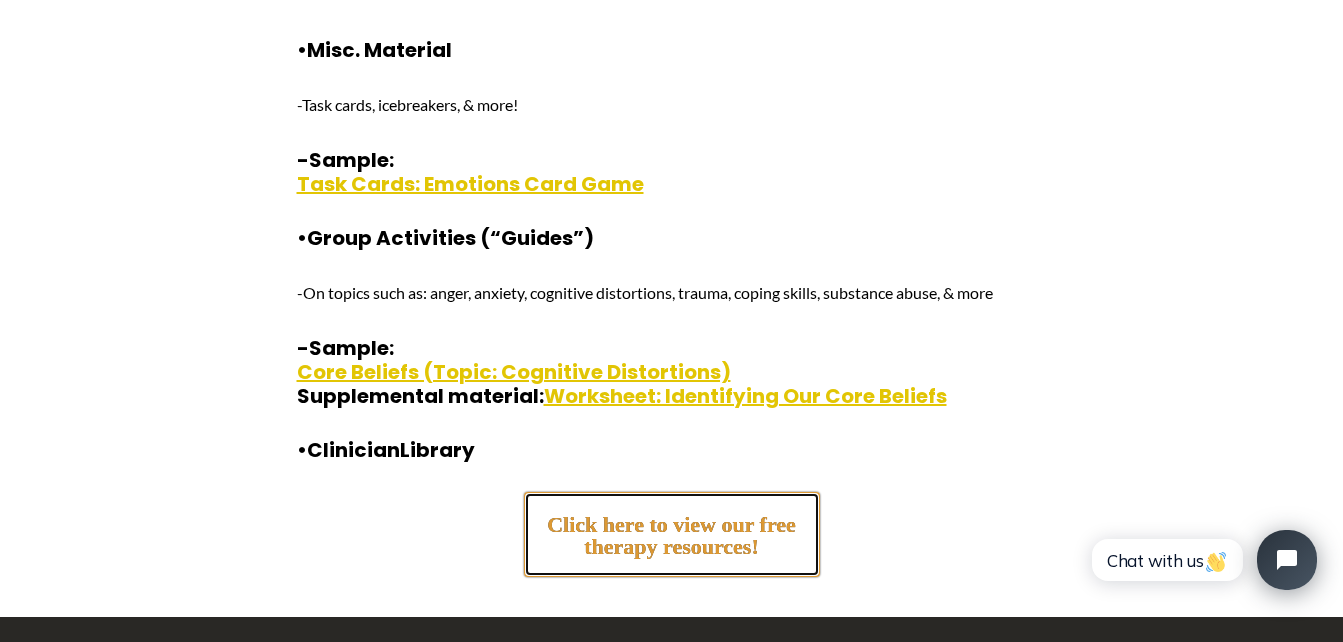 click on "Click here to view our free therapy resources!" at bounding box center (672, 527) 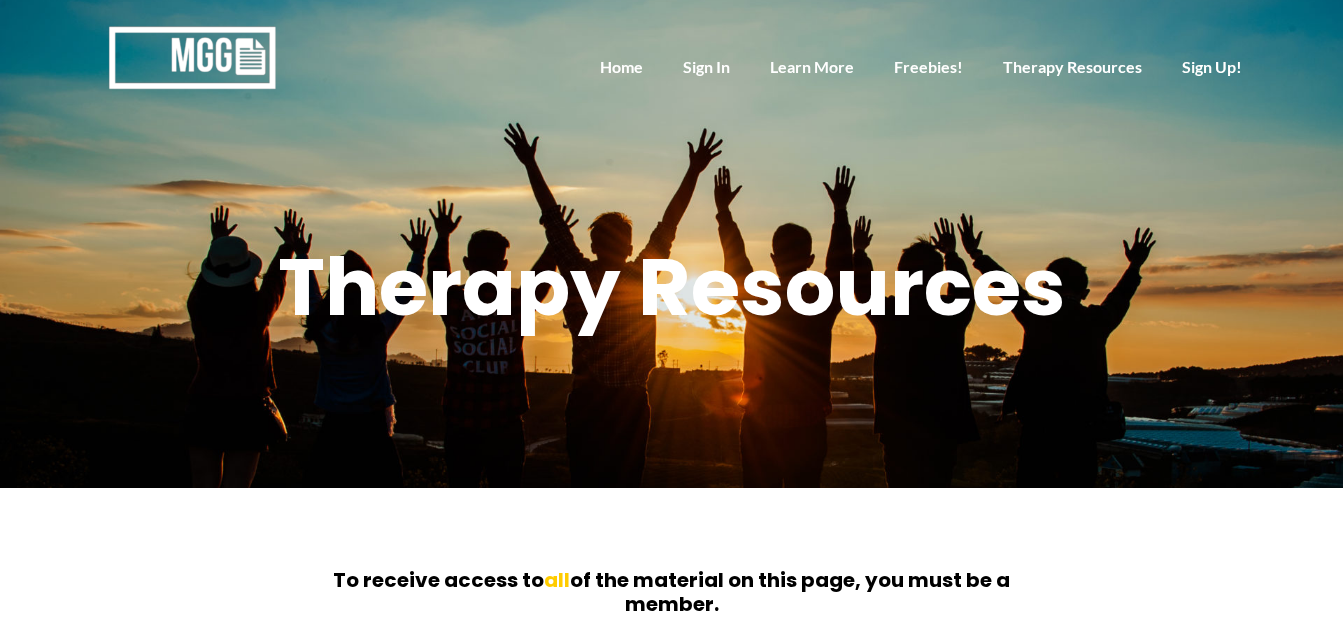 scroll, scrollTop: 0, scrollLeft: 0, axis: both 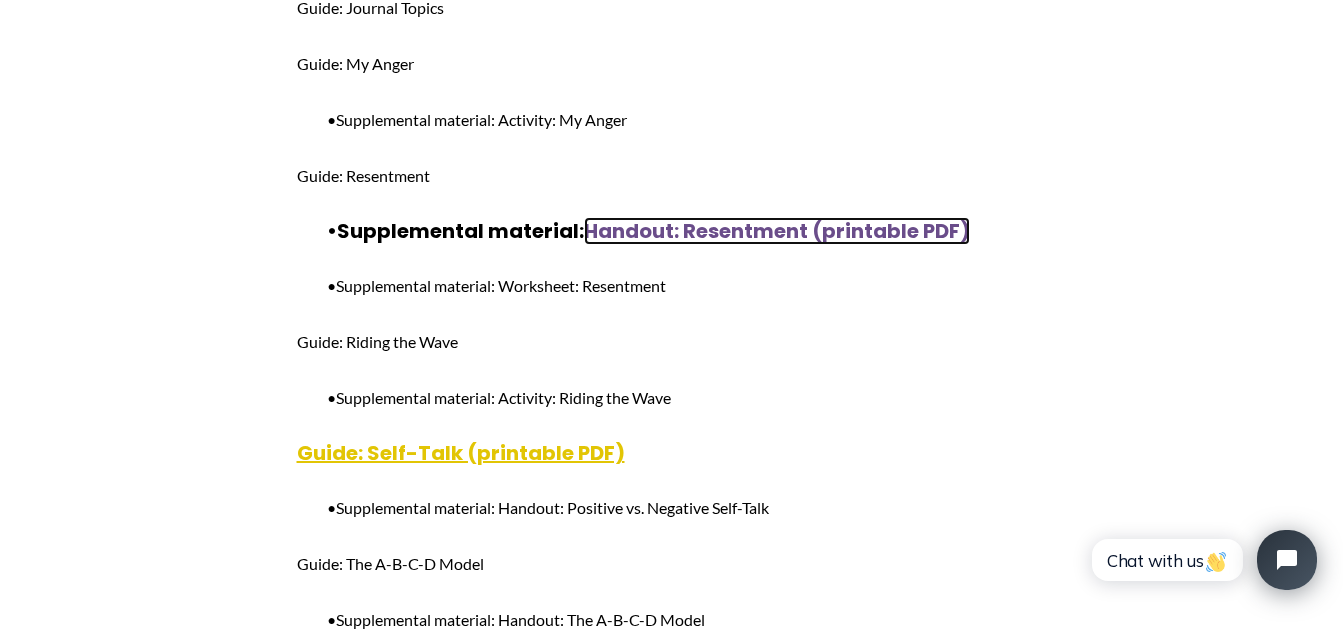 click on "Handout: Resentment (printable PDF)" at bounding box center [777, 231] 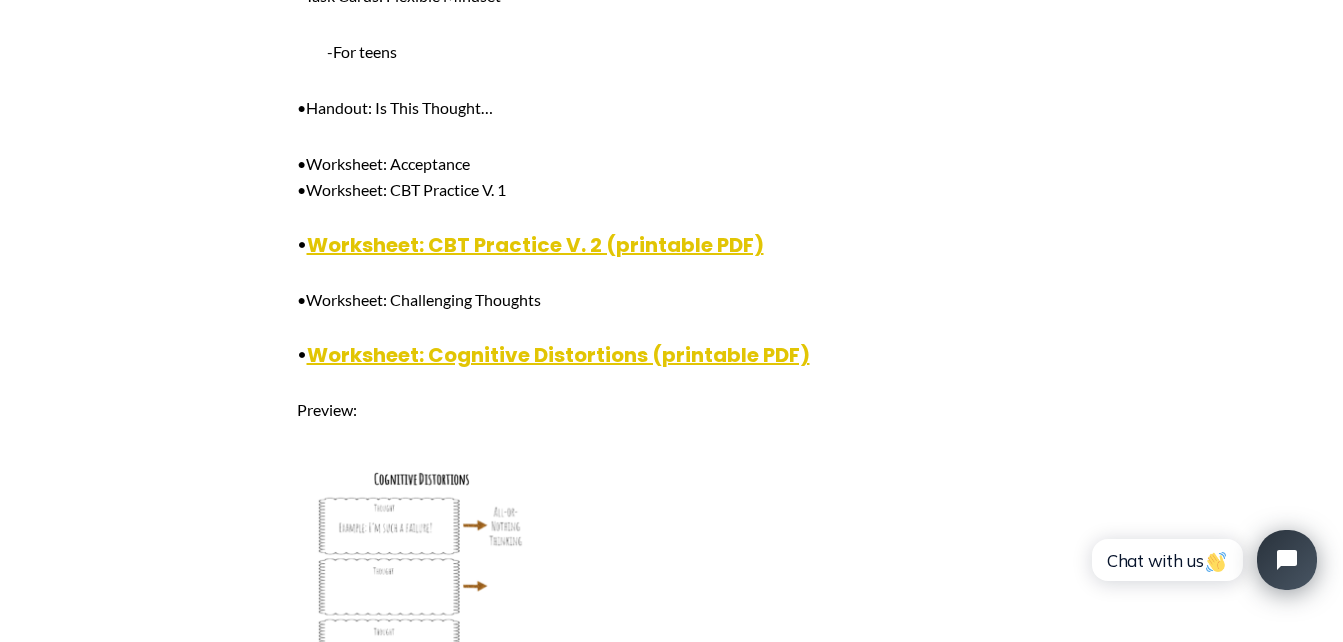 scroll, scrollTop: 7500, scrollLeft: 0, axis: vertical 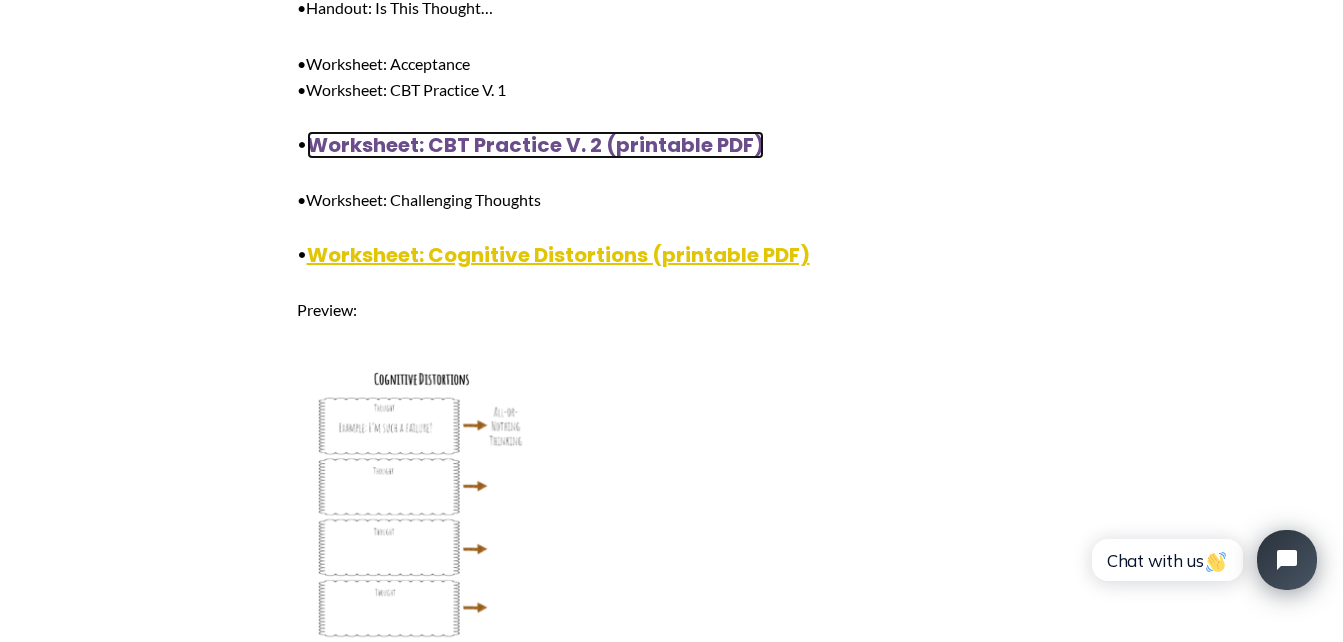 click on "Worksheet: CBT Practice V. 2 (printable PDF)" at bounding box center (535, 145) 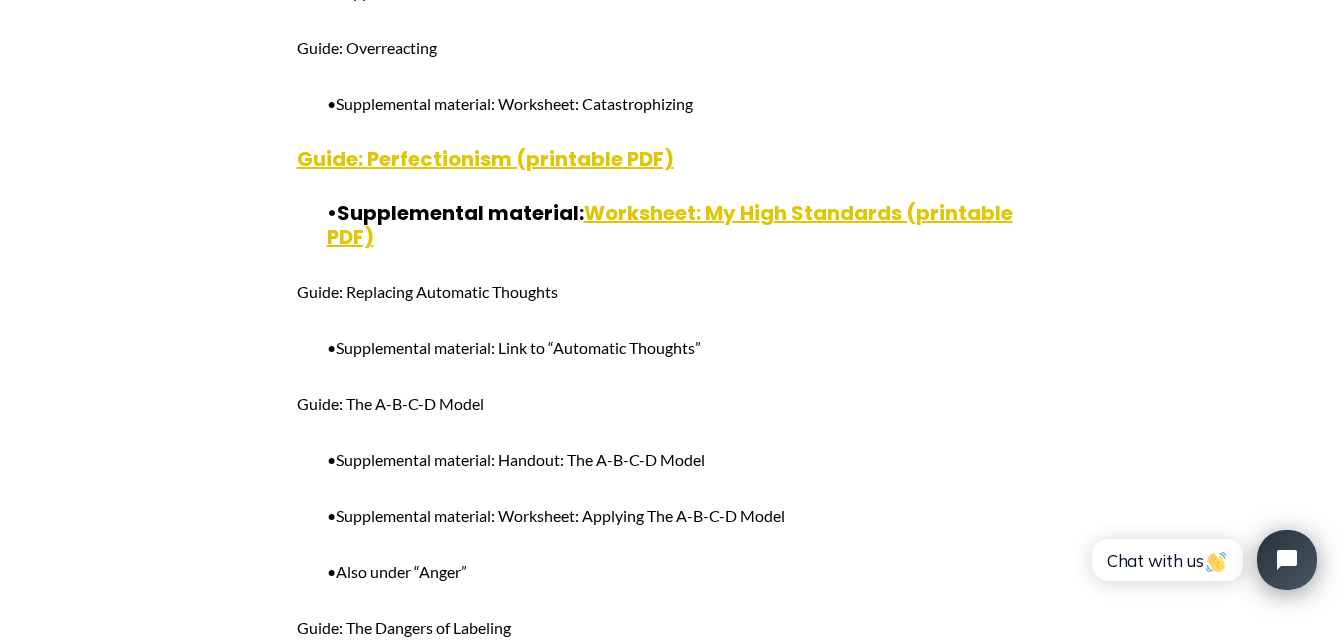 scroll, scrollTop: 9300, scrollLeft: 0, axis: vertical 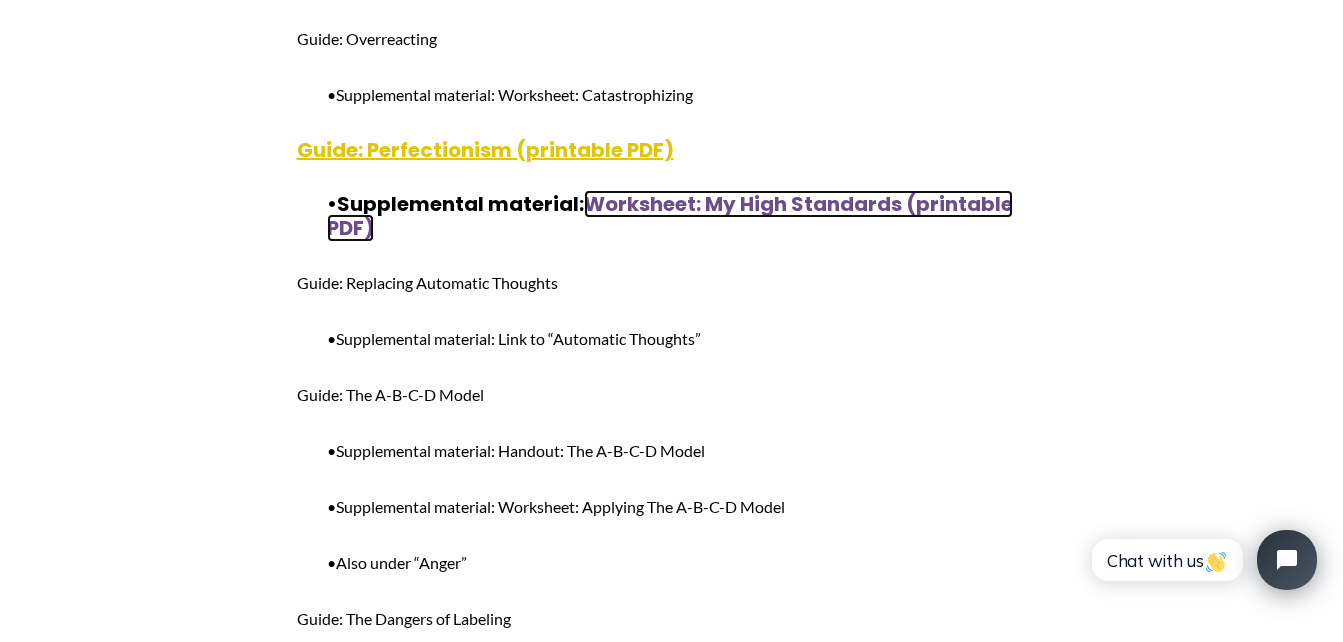 click on "Worksheet: My High Standards (printable PDF)" at bounding box center (670, 216) 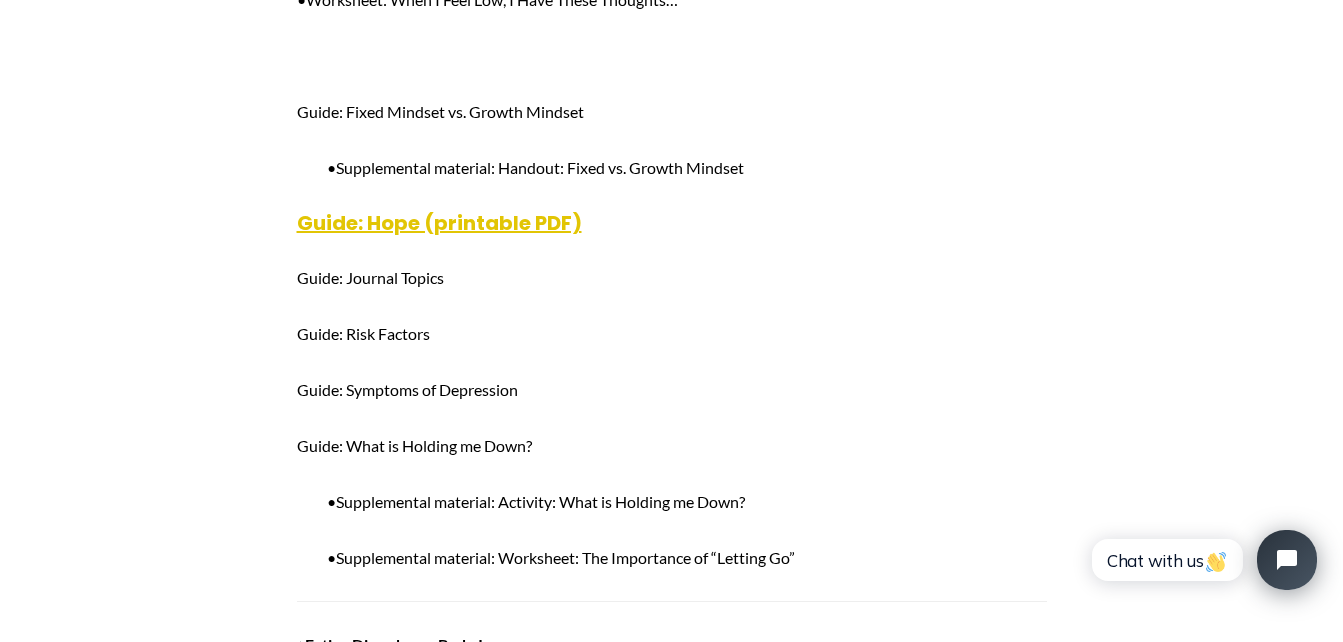 scroll, scrollTop: 15200, scrollLeft: 0, axis: vertical 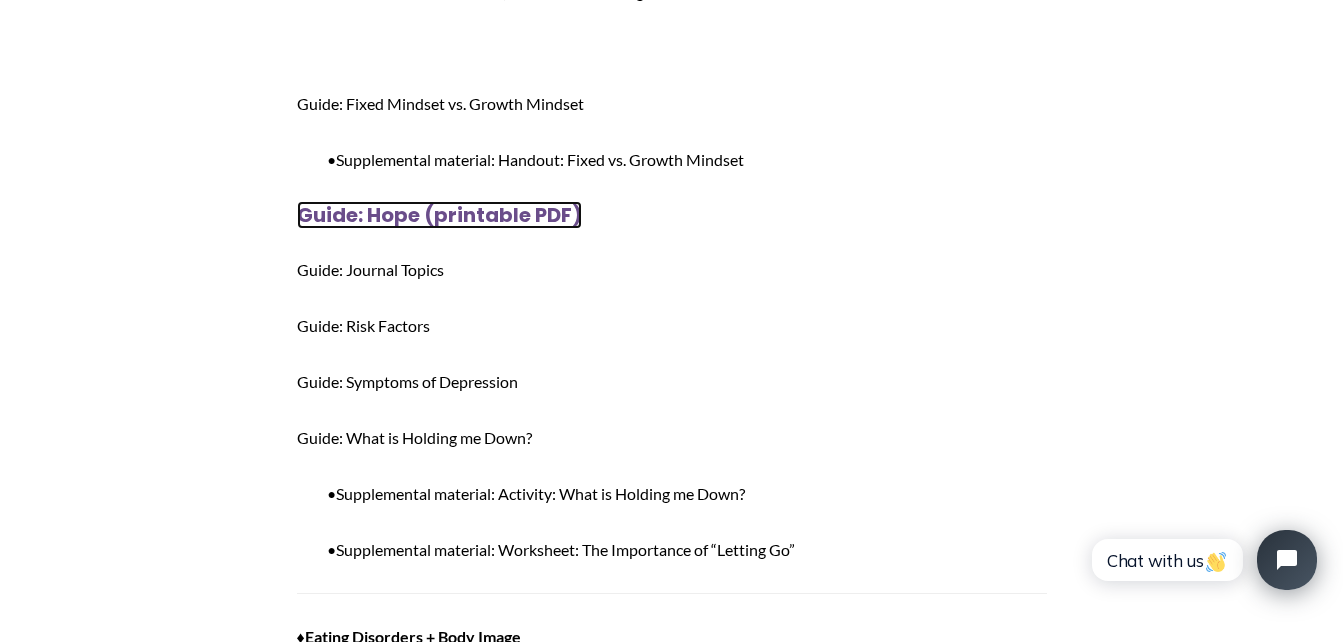 click on "Guide: Hope (printable PDF)" at bounding box center [439, 215] 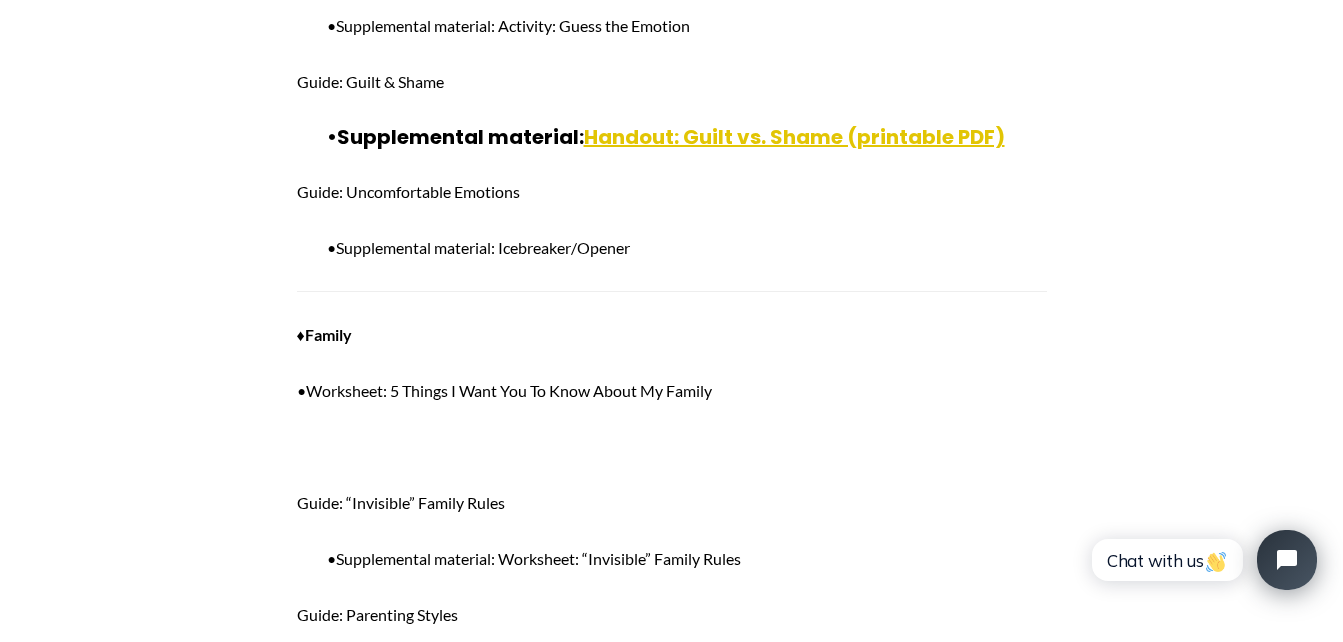 scroll, scrollTop: 17000, scrollLeft: 0, axis: vertical 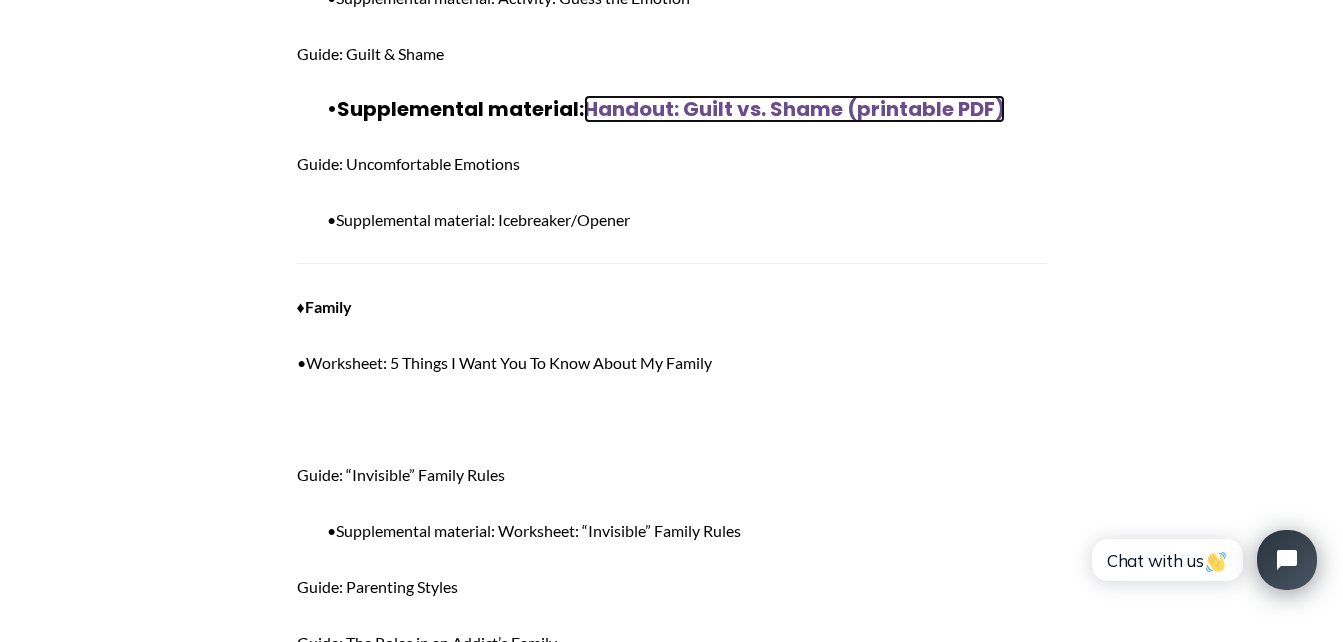 click on "Handout: Guilt vs. Shame (printable PDF)" at bounding box center (794, 109) 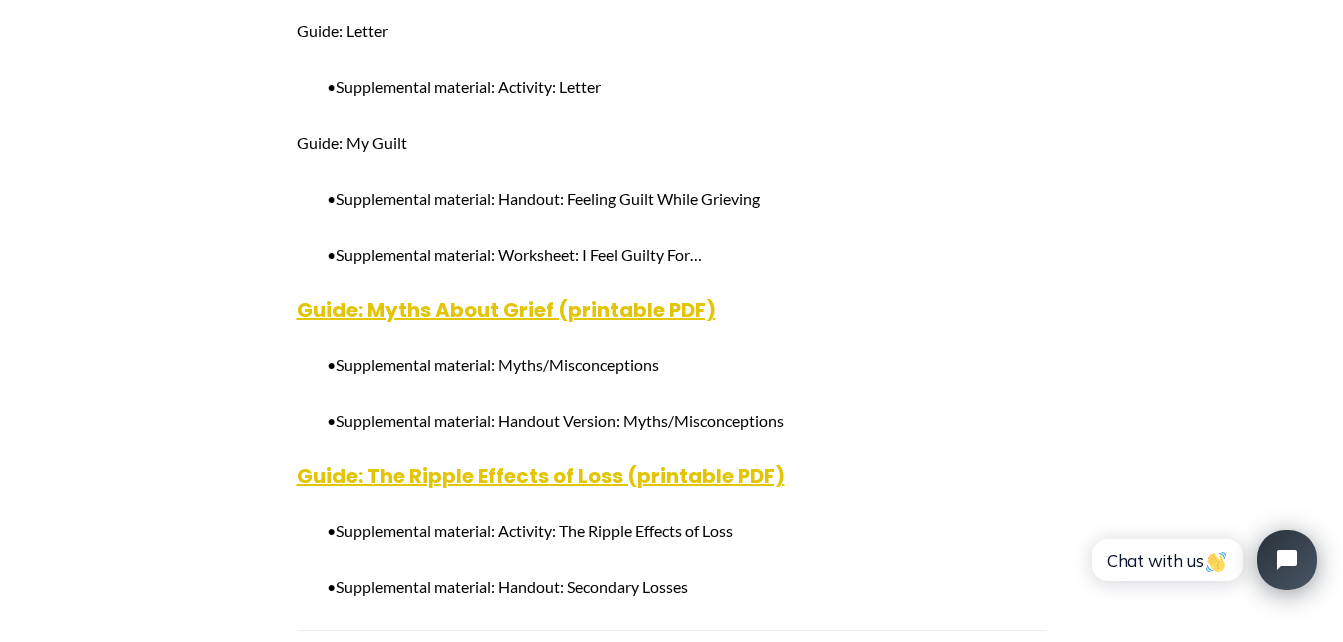 scroll, scrollTop: 19200, scrollLeft: 0, axis: vertical 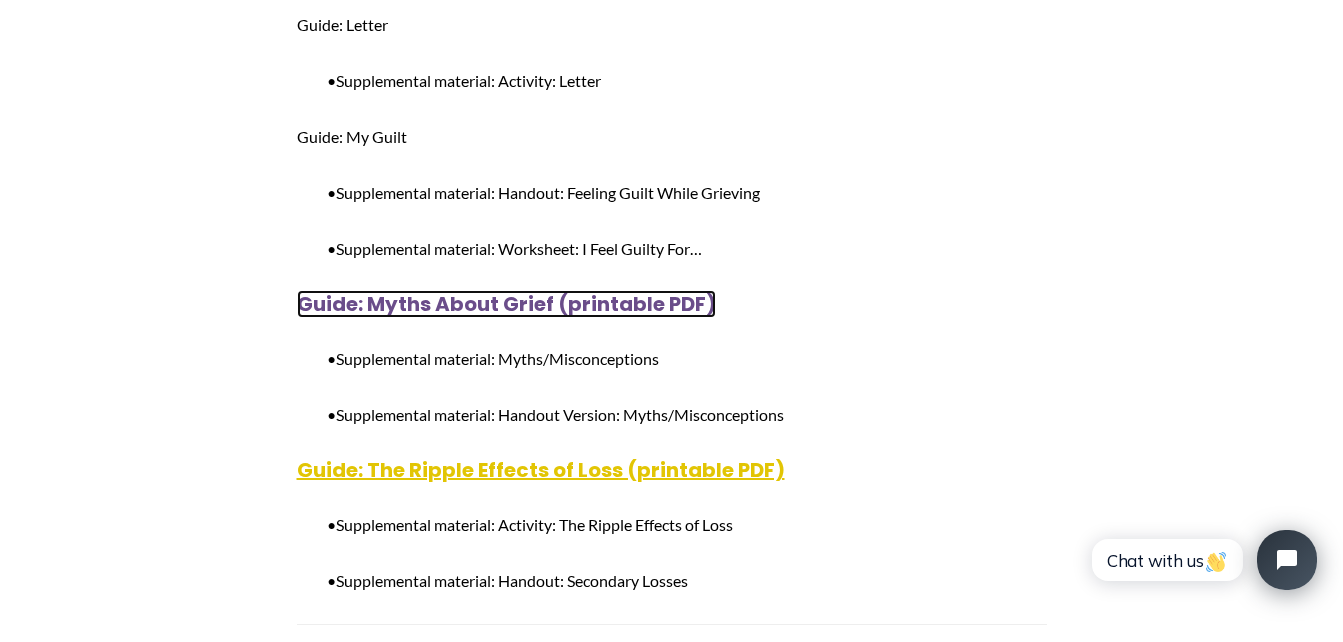 click on "Guide: Myths About Grief (printable PDF)" at bounding box center [506, 304] 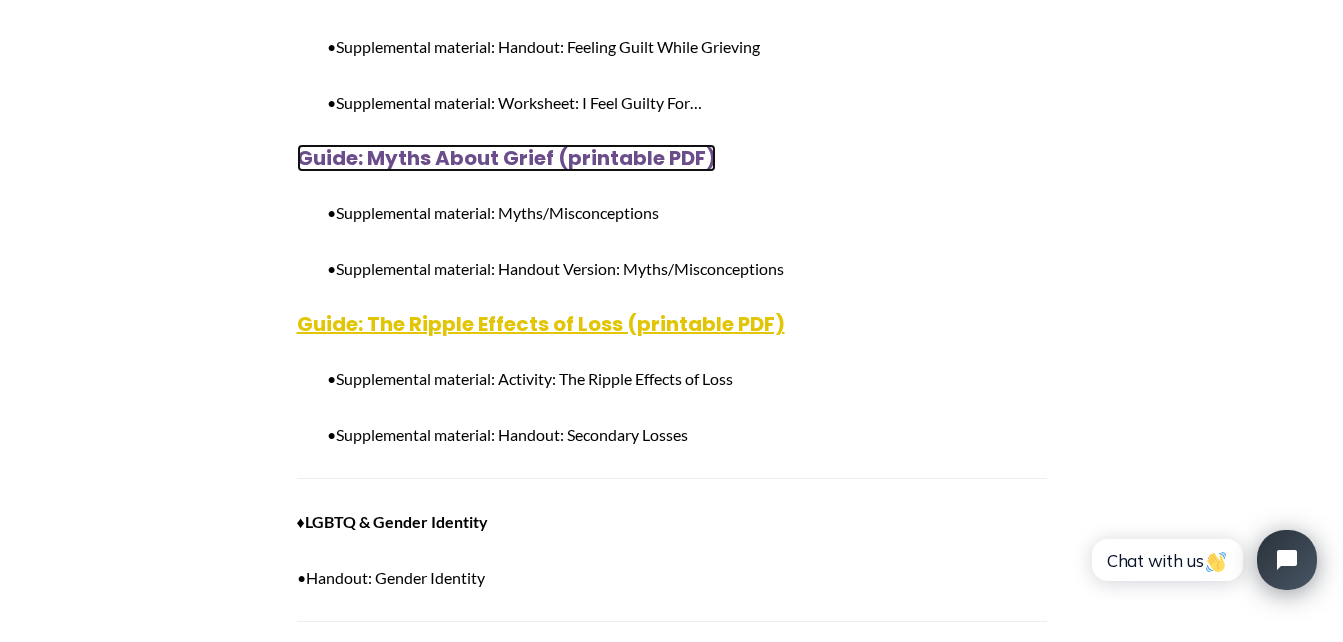 scroll, scrollTop: 19500, scrollLeft: 0, axis: vertical 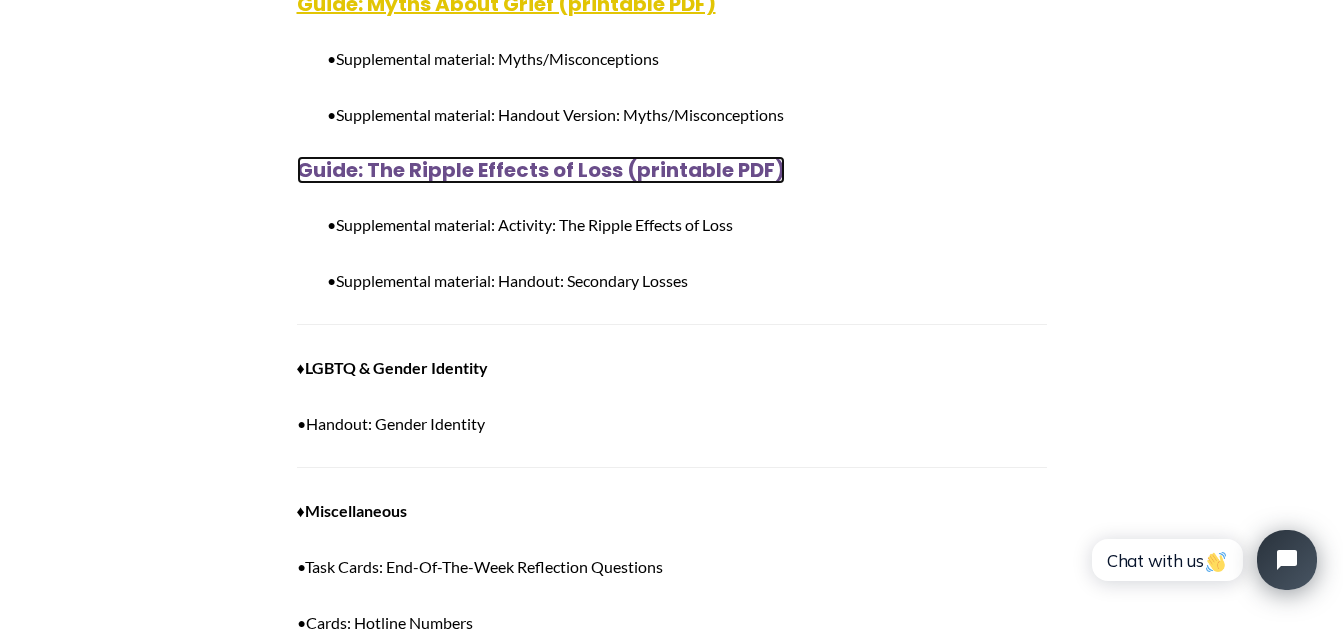 click on "Guide: The Ripple Effects of Loss (printable PDF)" at bounding box center (541, 170) 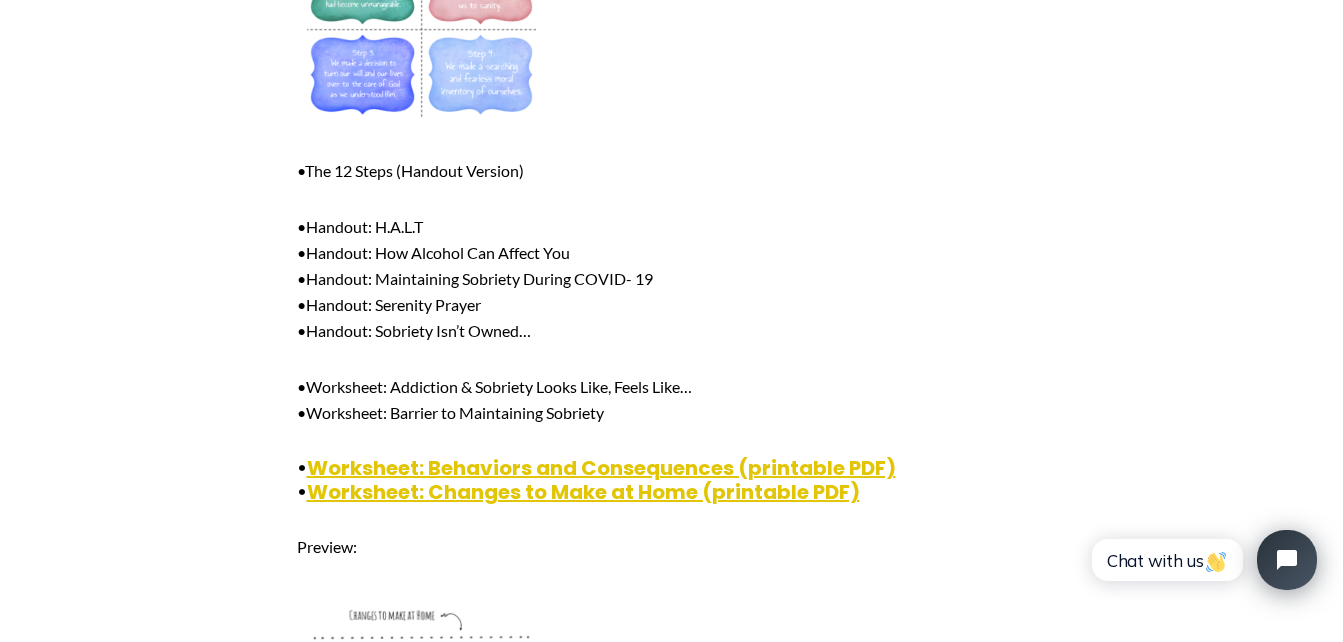 scroll, scrollTop: 27300, scrollLeft: 0, axis: vertical 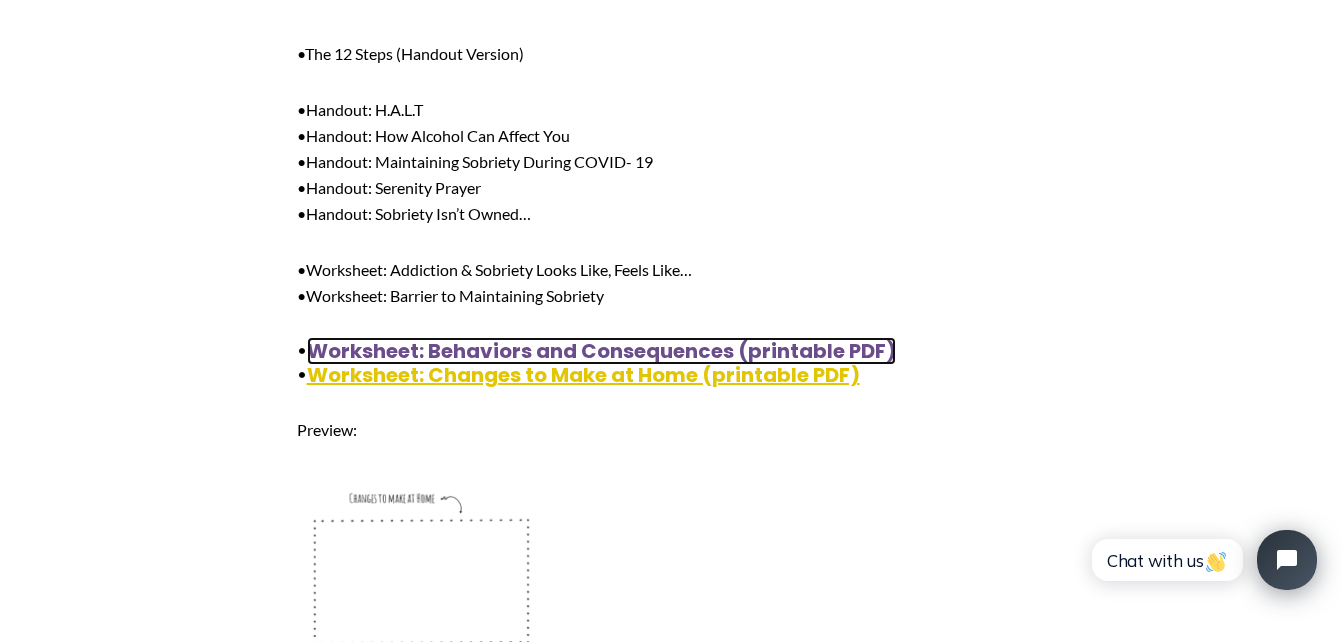 click on "Worksheet: Behaviors and Consequences (printable PDF)" at bounding box center [601, 351] 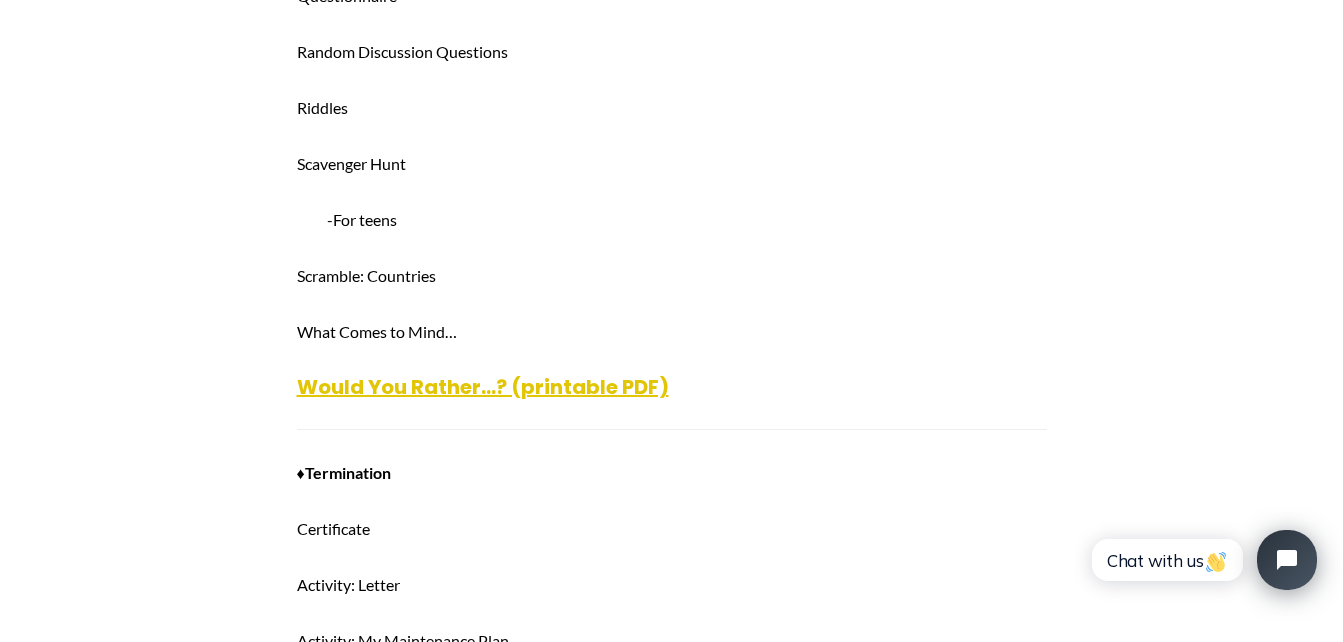 scroll, scrollTop: 34200, scrollLeft: 0, axis: vertical 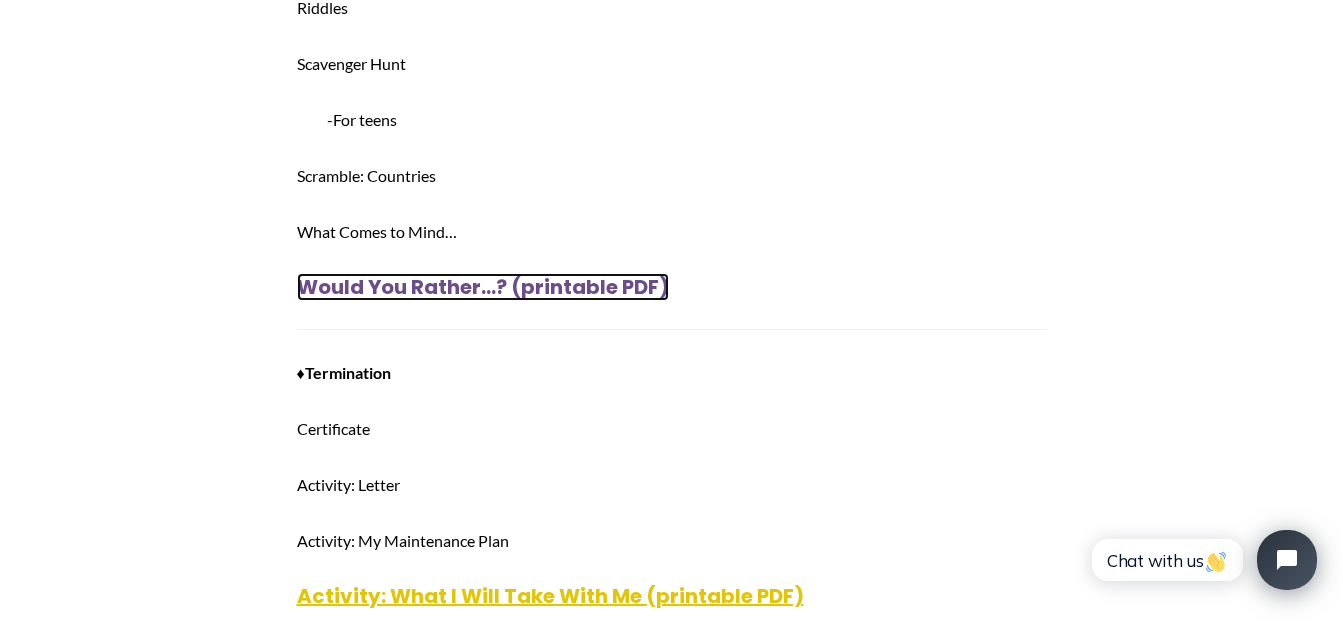 click on "Would You Rather…? (printable PDF)" at bounding box center [483, 287] 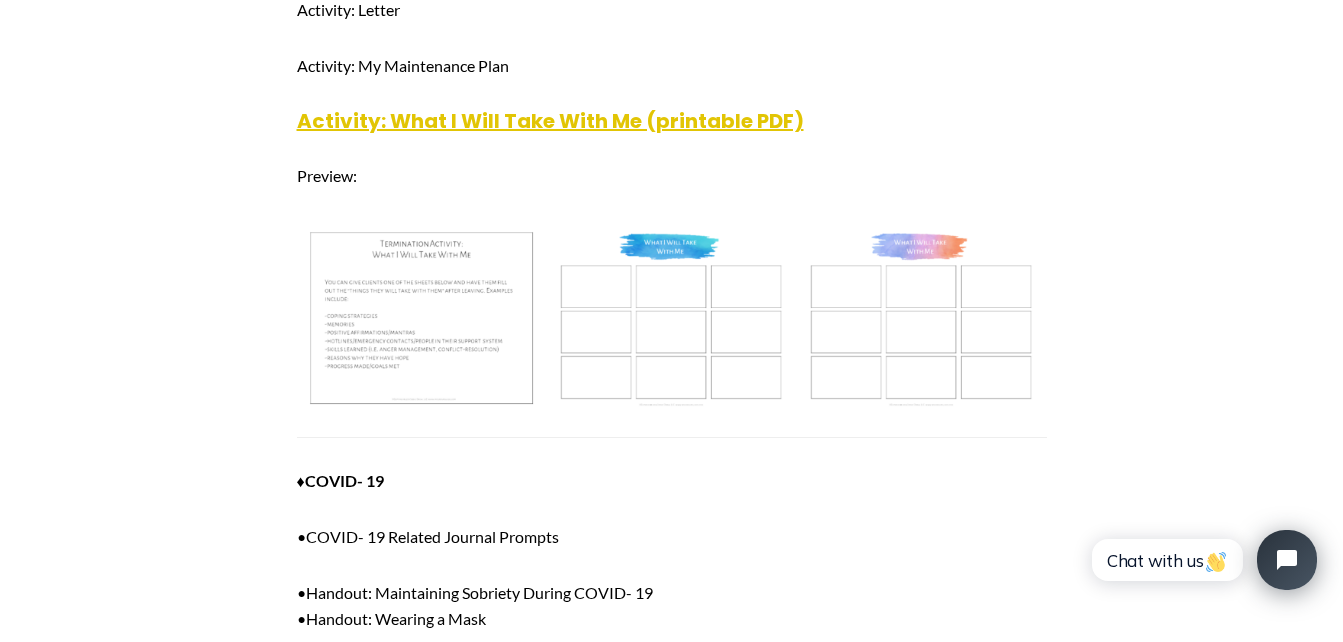 scroll, scrollTop: 34700, scrollLeft: 0, axis: vertical 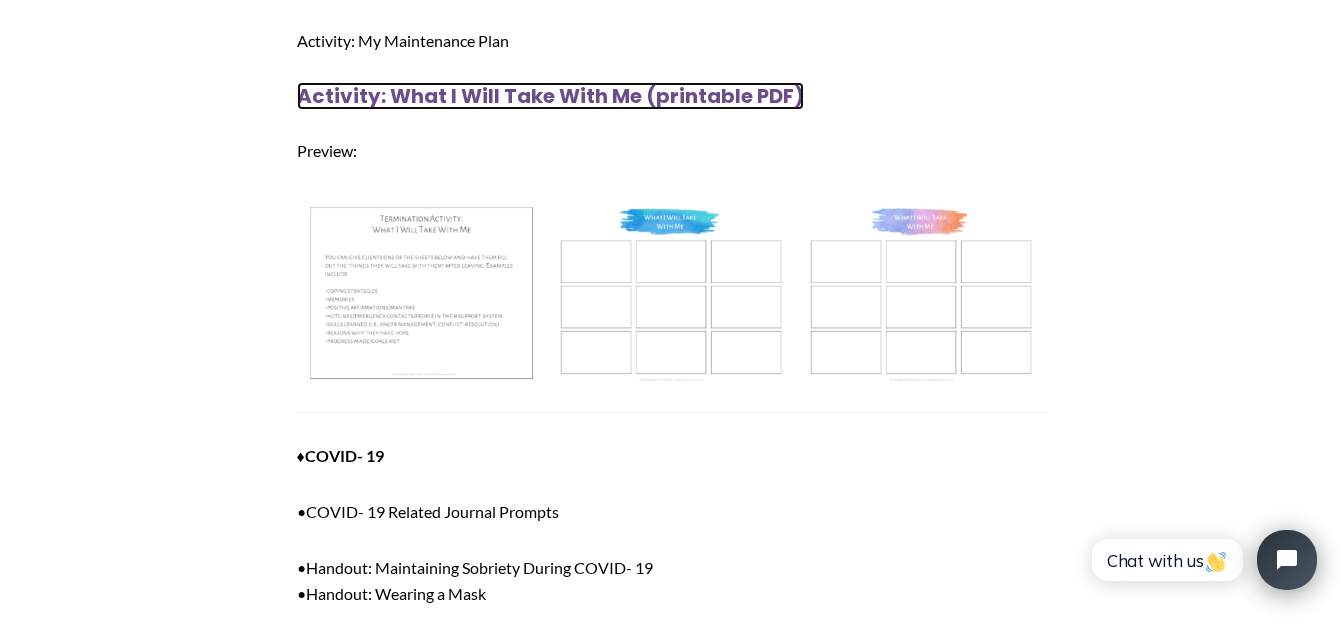 click on "Activity: What I Will Take With Me (printable PDF)" at bounding box center [550, 96] 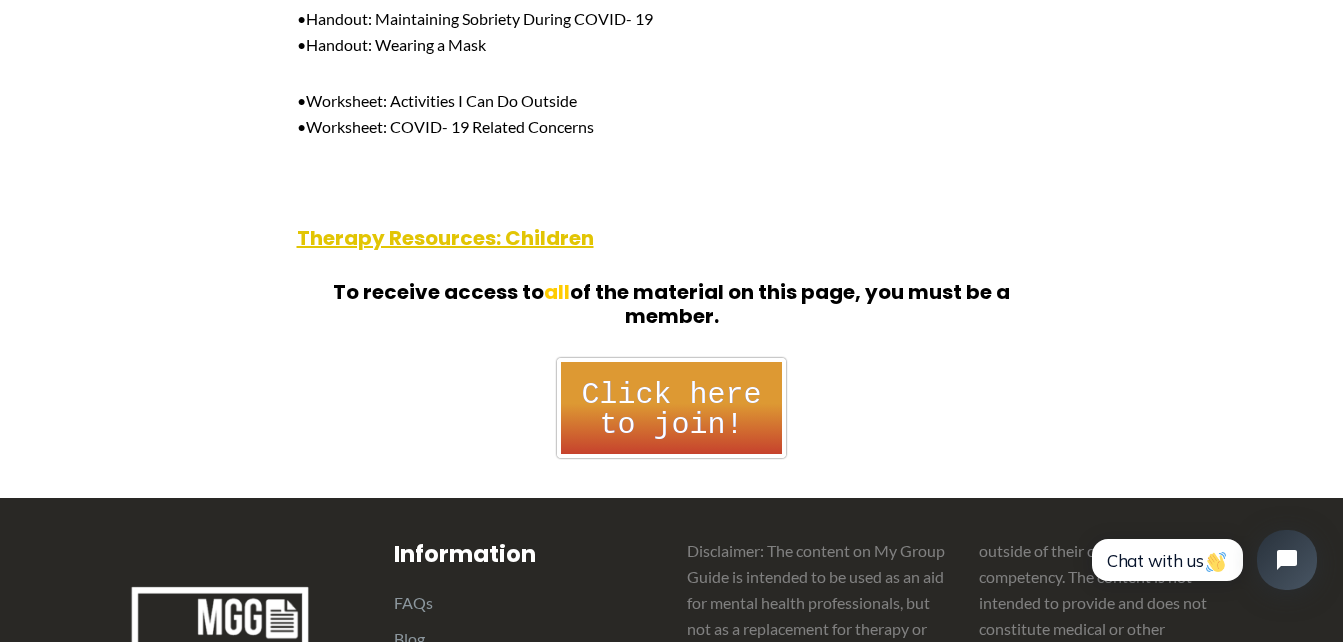 scroll, scrollTop: 35100, scrollLeft: 0, axis: vertical 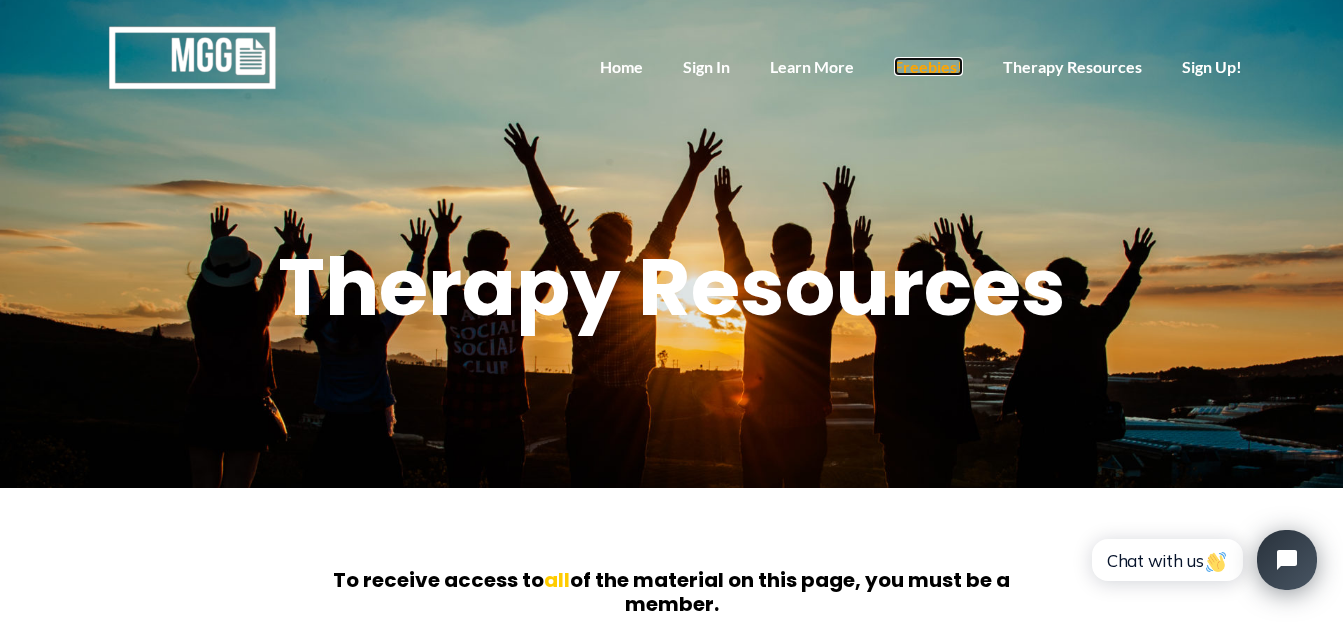 click on "Freebies!" at bounding box center (928, 66) 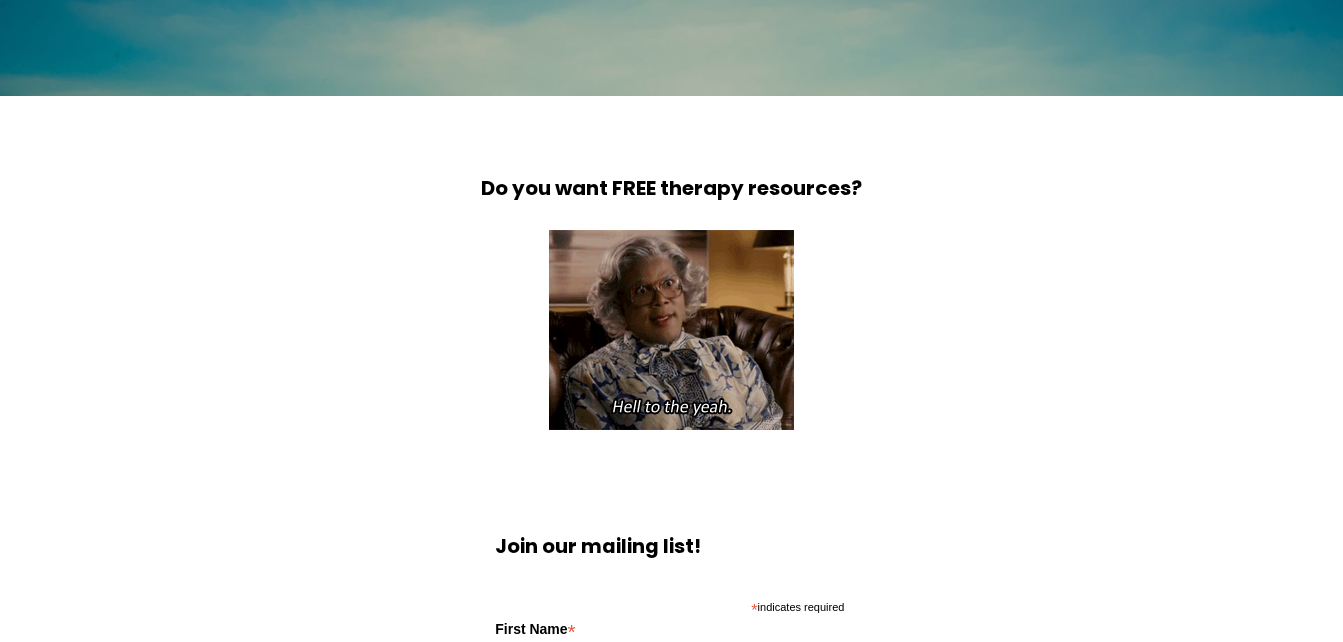 scroll, scrollTop: 500, scrollLeft: 0, axis: vertical 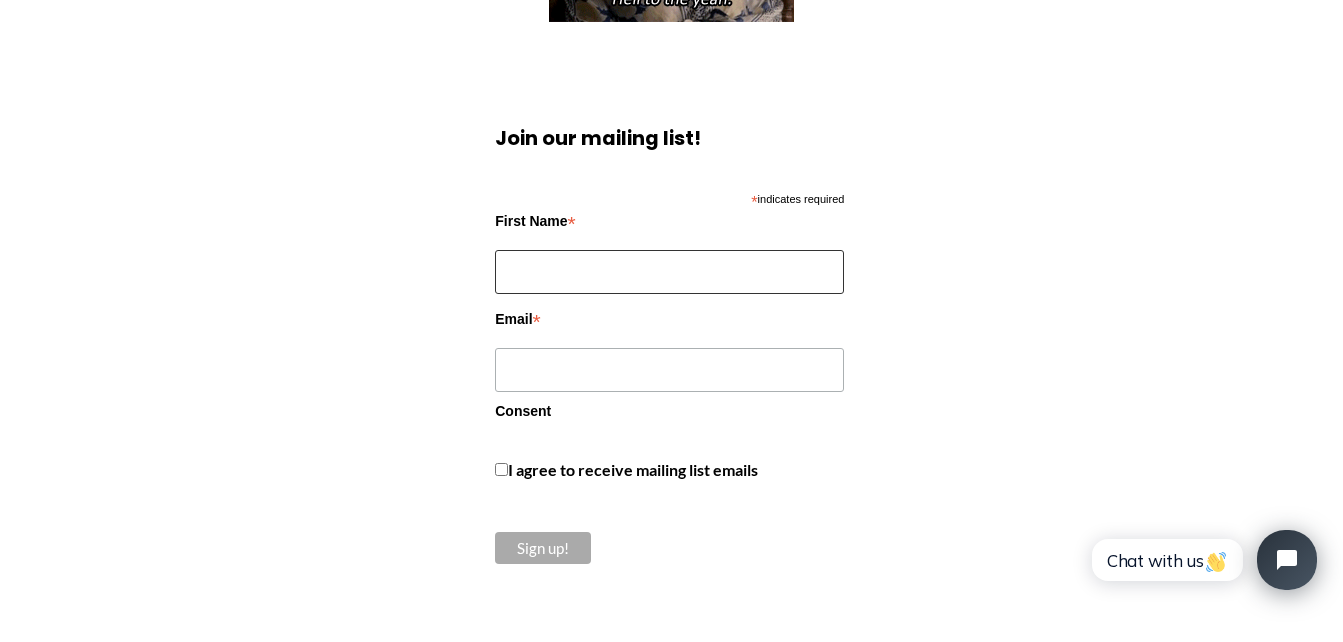 click on "First Name   *" at bounding box center [669, 272] 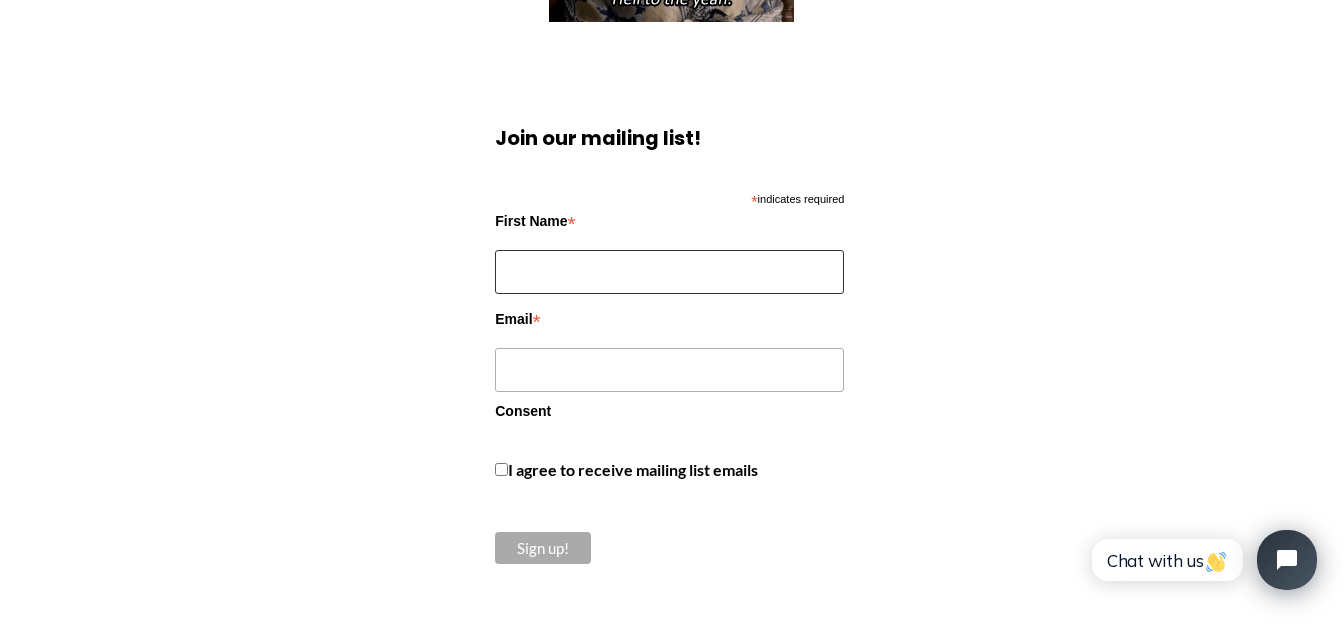 type on "Penny" 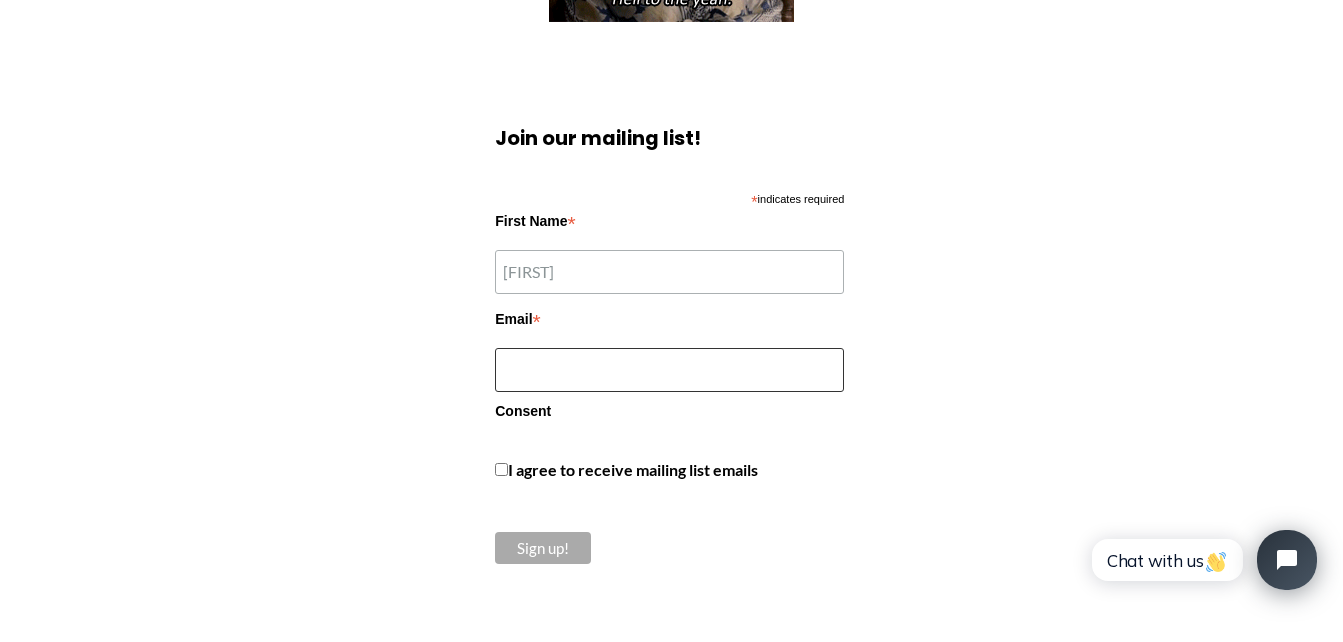 click on "Email   *" at bounding box center [669, 370] 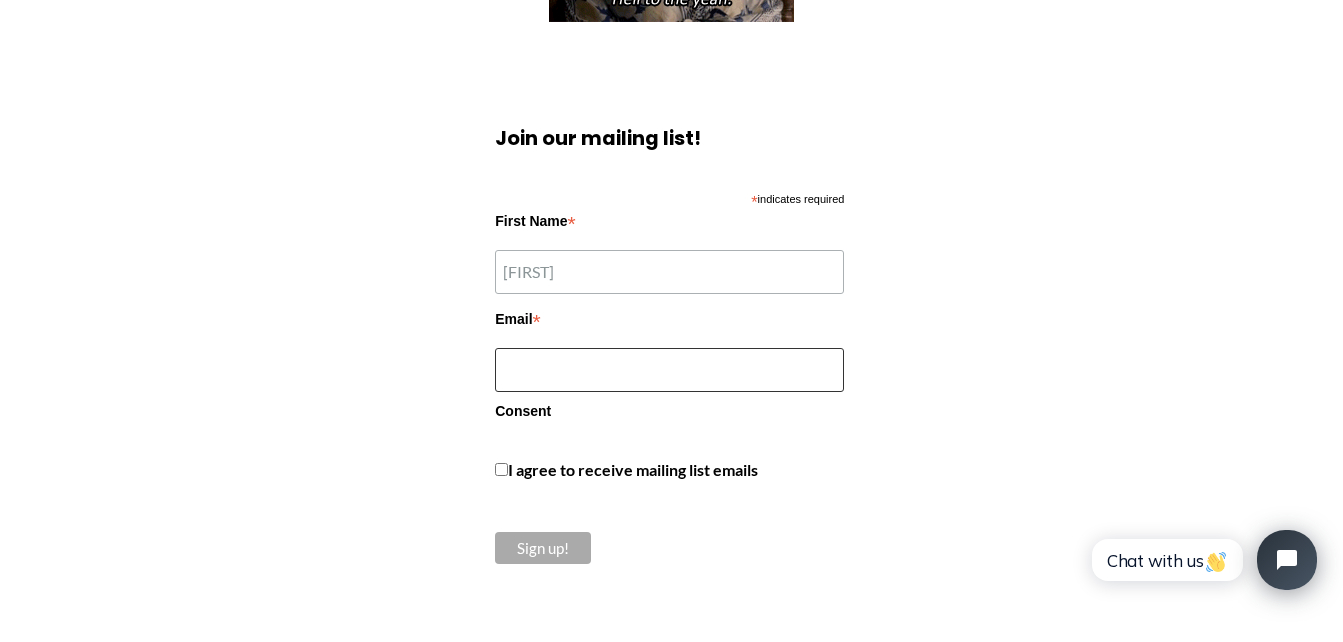 type on "penny@someonesson.org" 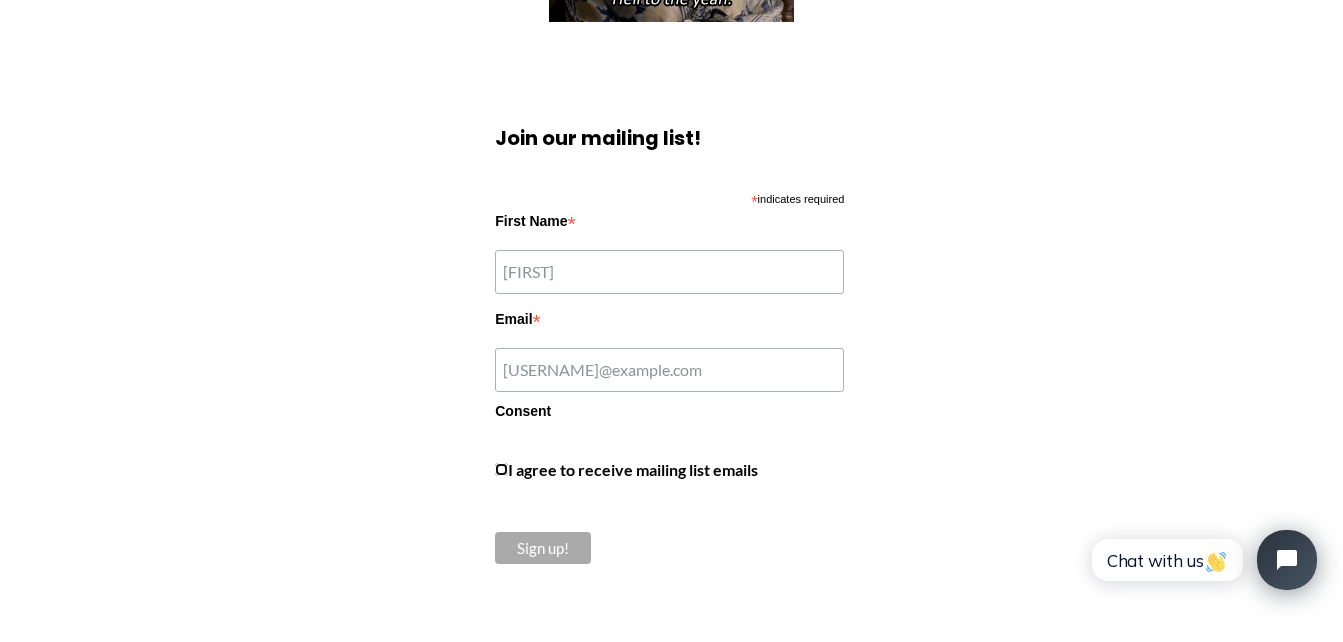 click on "I agree to receive mailing list emails" at bounding box center [501, 469] 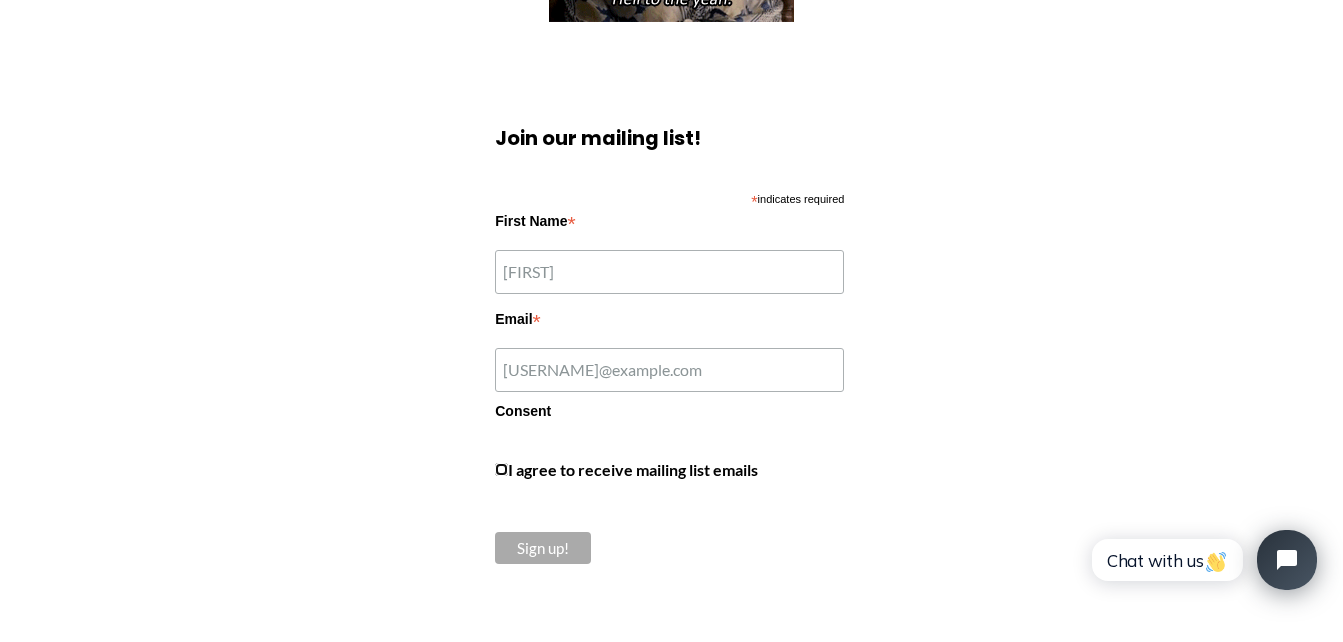 checkbox on "true" 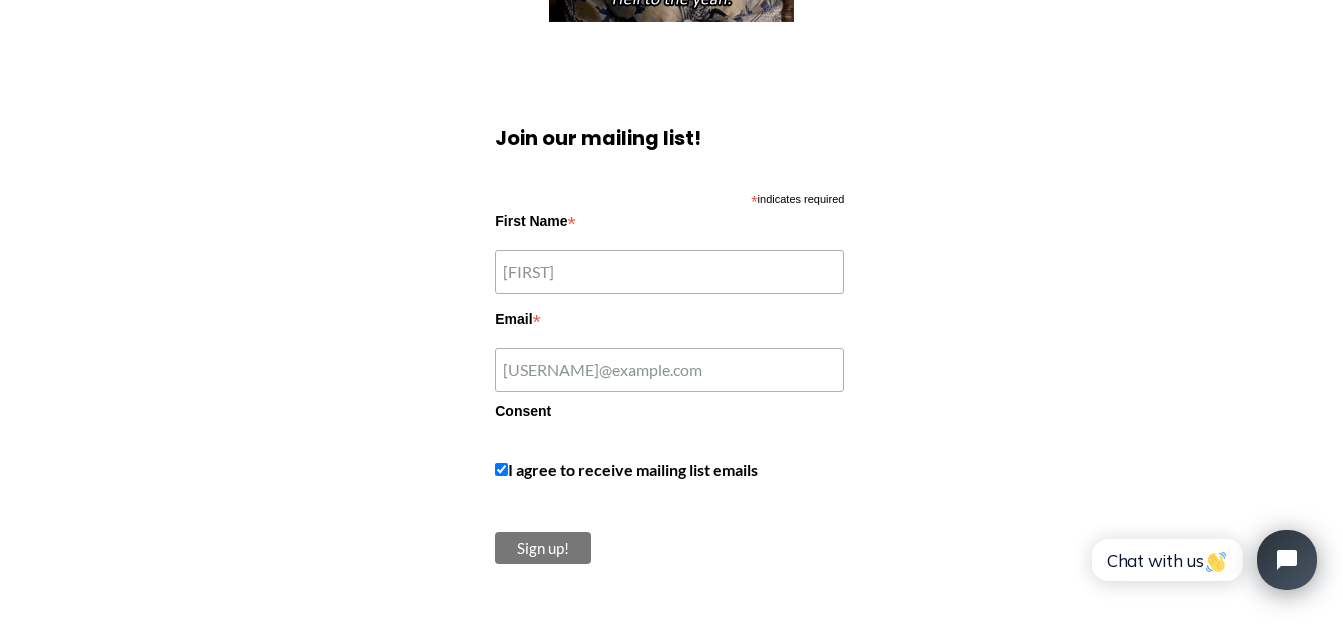 click on "Sign up!" at bounding box center [543, 548] 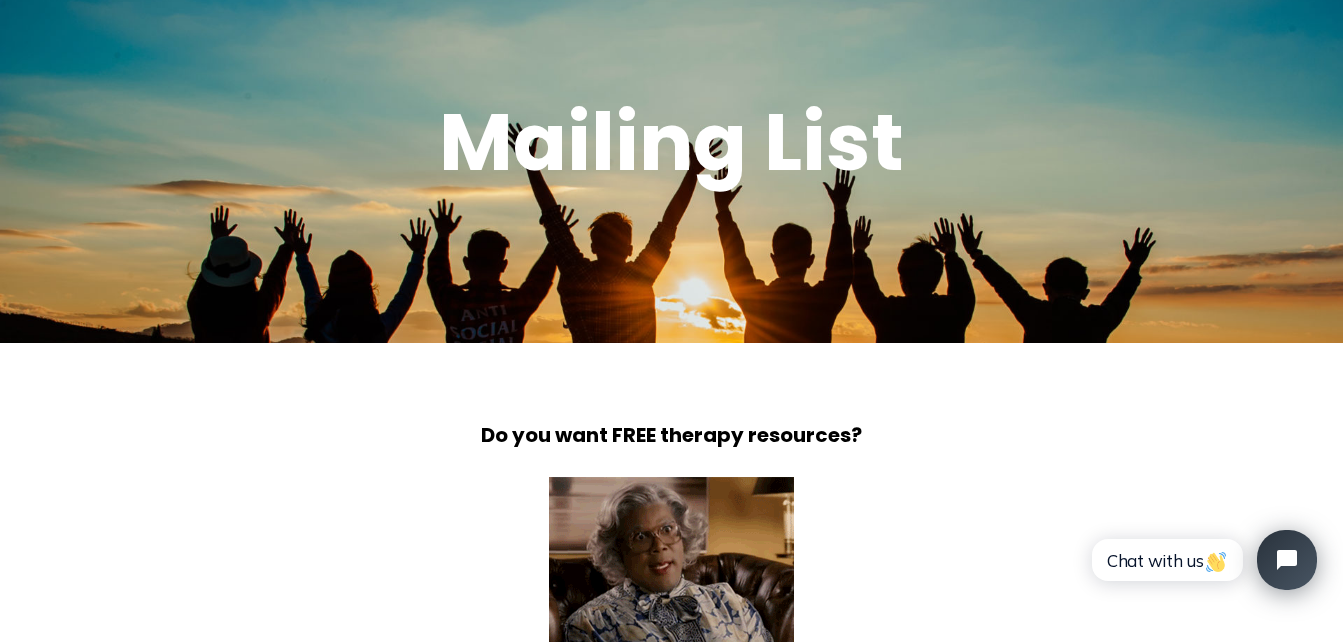 scroll, scrollTop: 0, scrollLeft: 0, axis: both 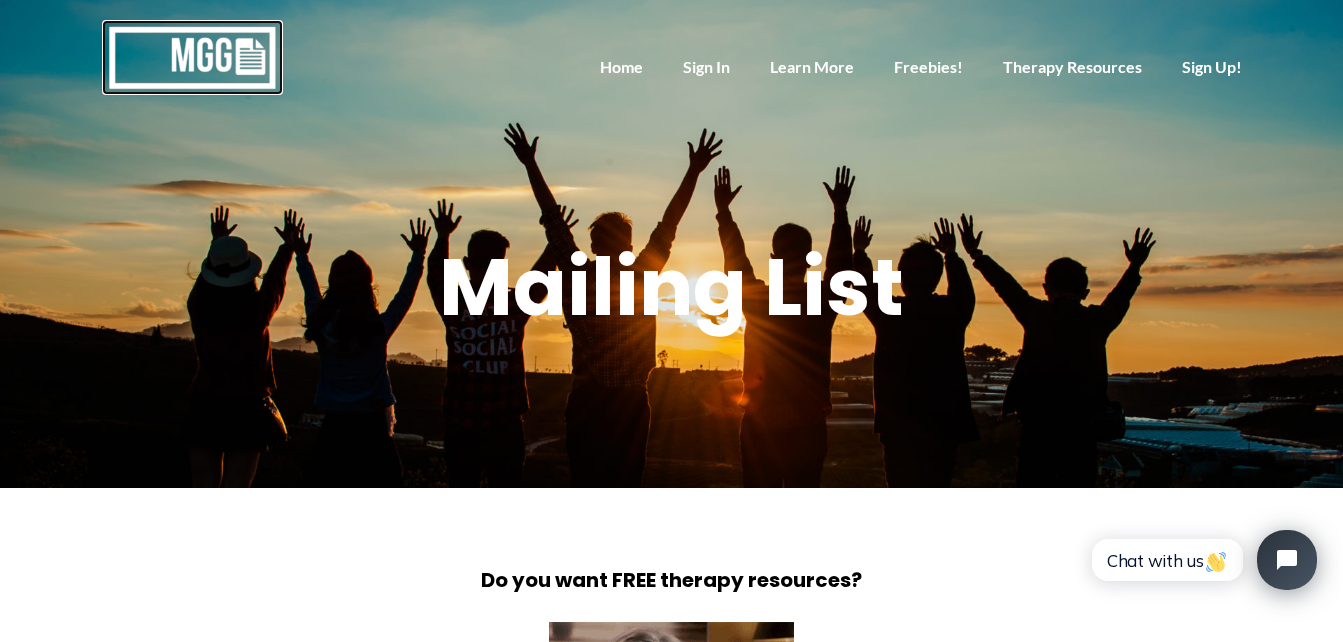 click at bounding box center (192, 57) 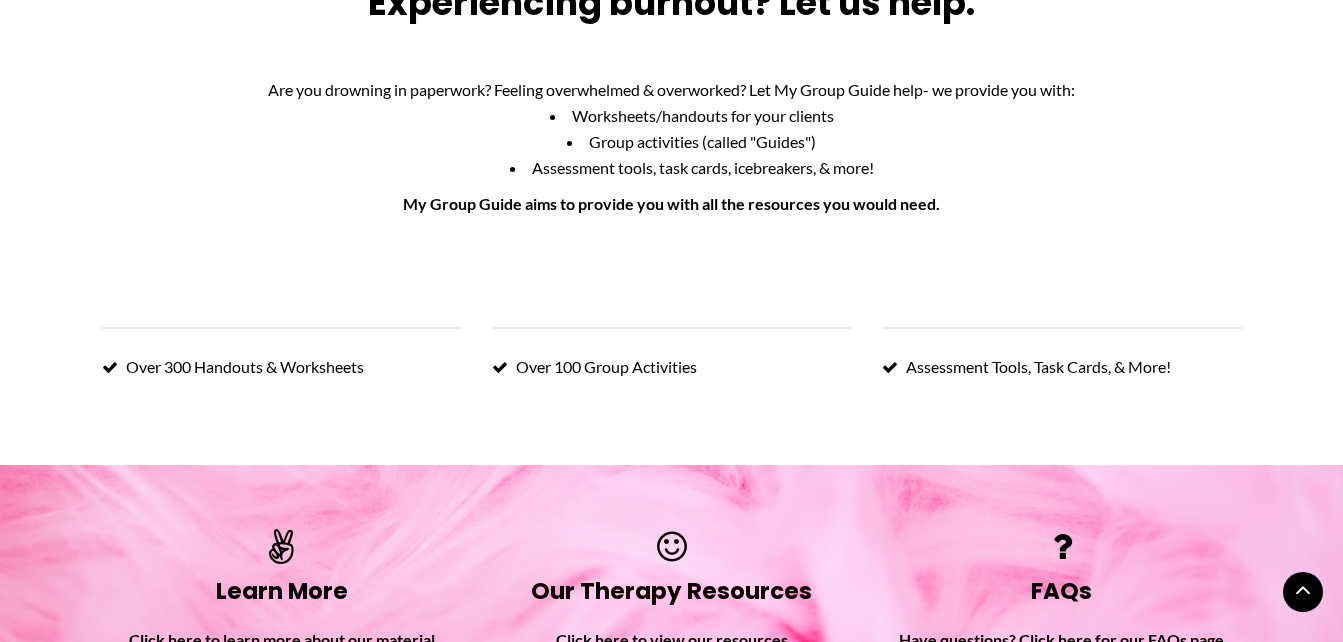 scroll, scrollTop: 1000, scrollLeft: 0, axis: vertical 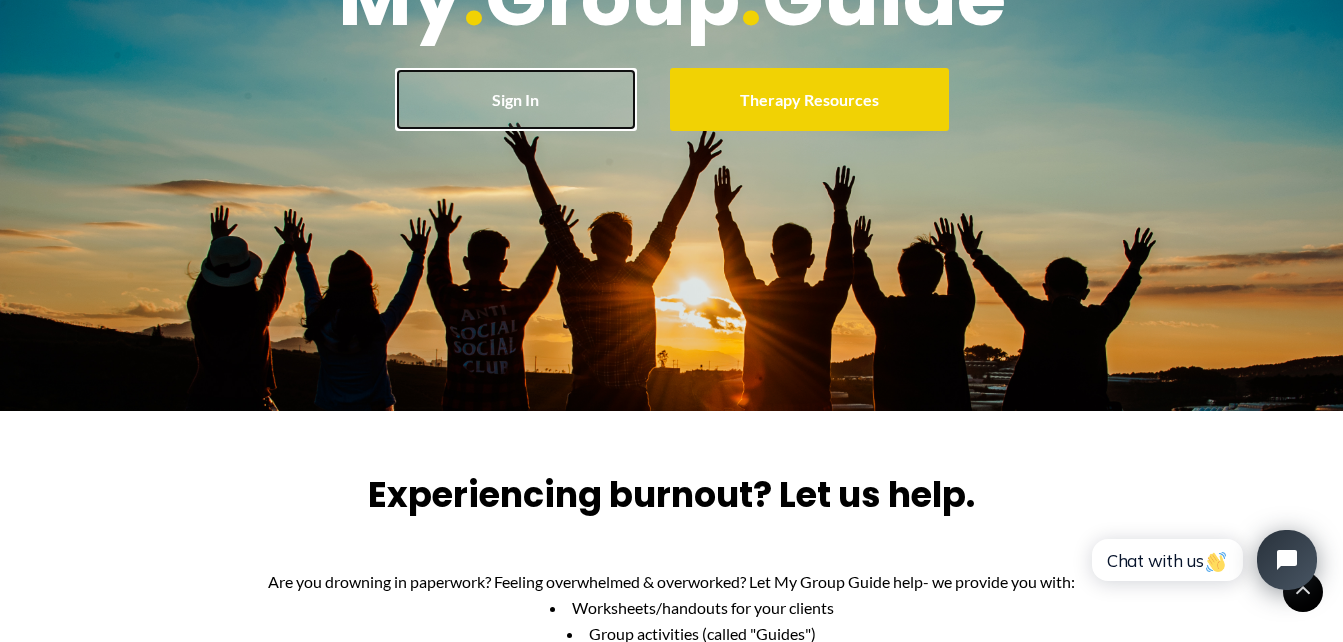 click on "Sign In" at bounding box center (516, 99) 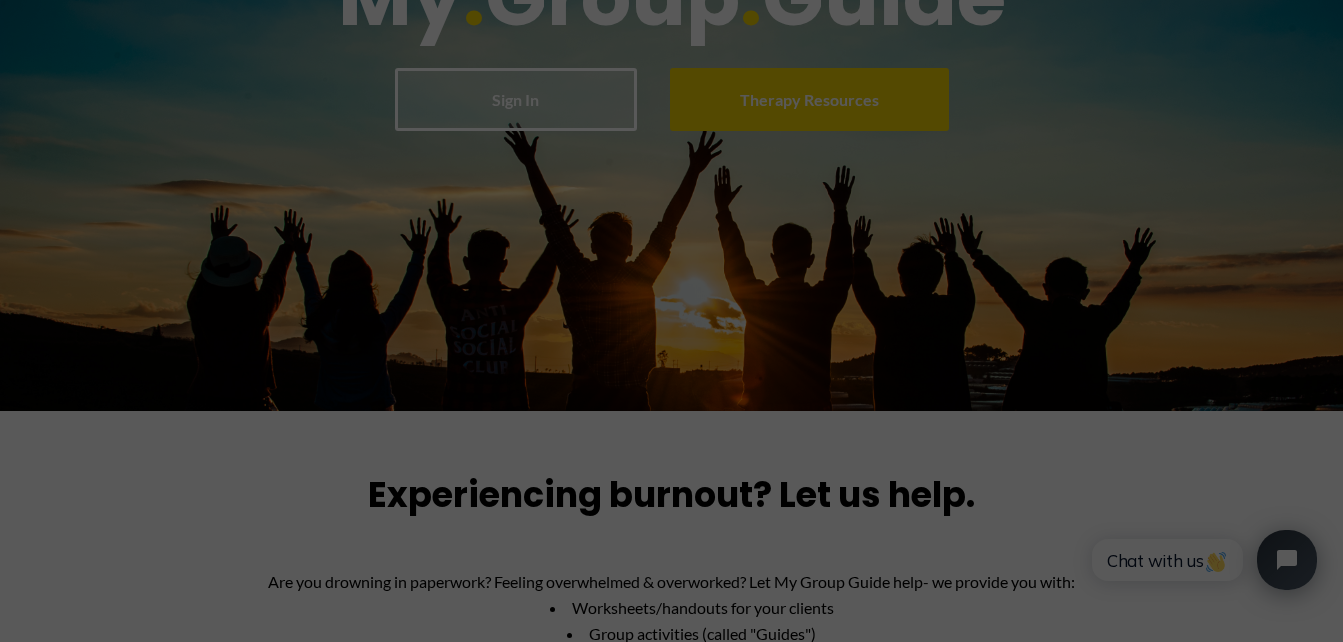 scroll, scrollTop: 0, scrollLeft: 0, axis: both 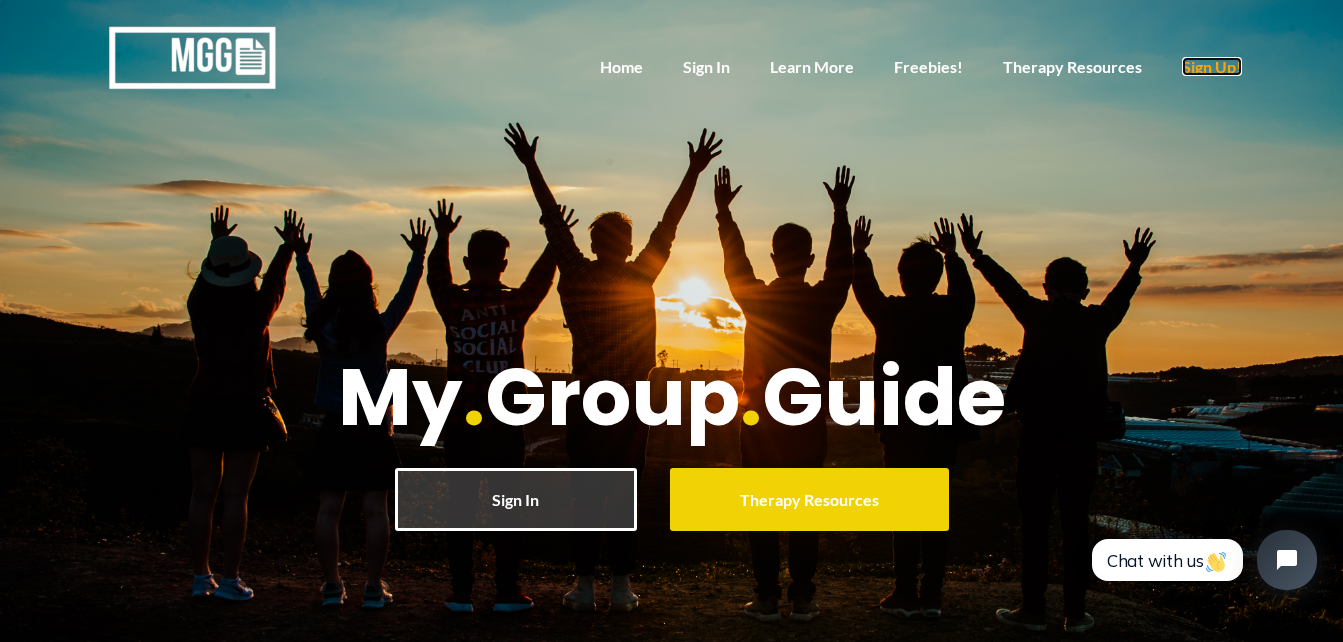 click on "Sign Up!" at bounding box center (1212, 66) 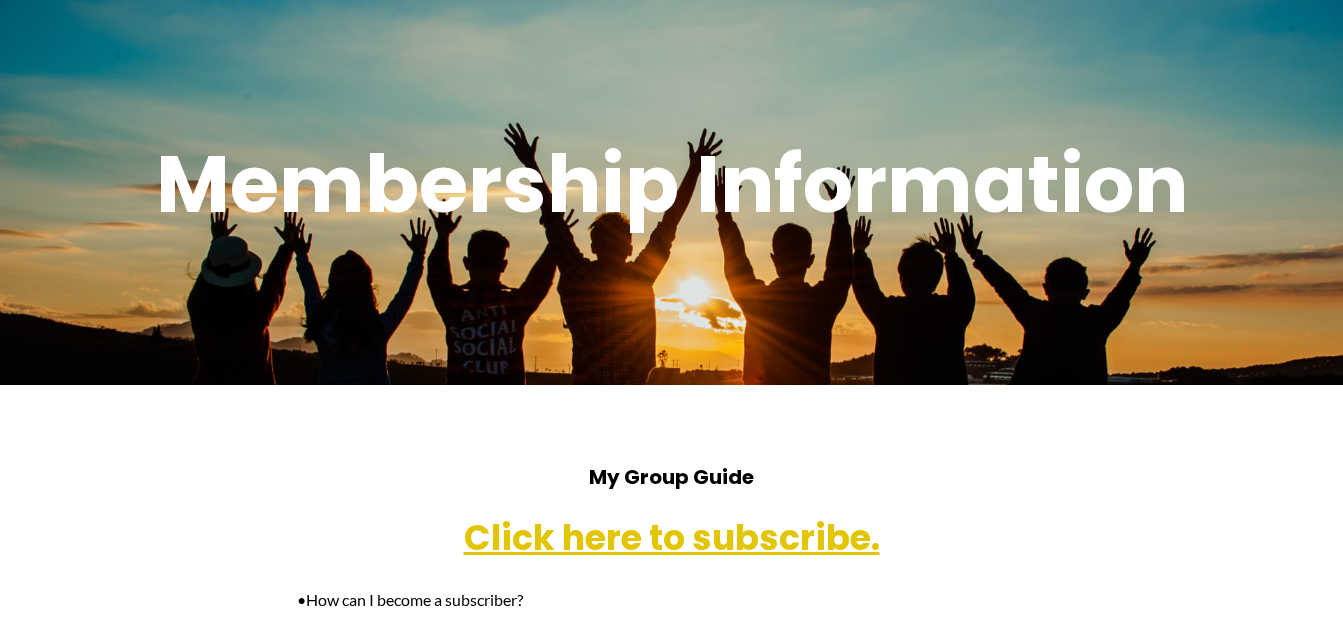scroll, scrollTop: 400, scrollLeft: 0, axis: vertical 